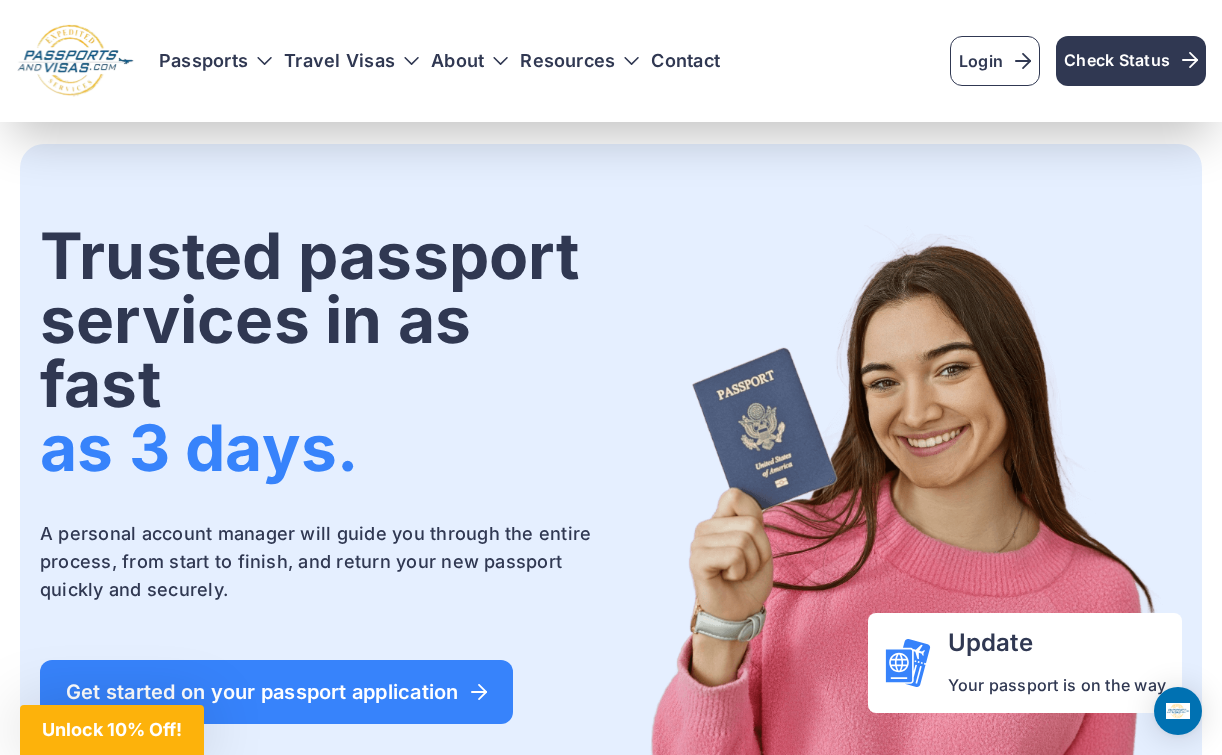 scroll, scrollTop: 719, scrollLeft: 0, axis: vertical 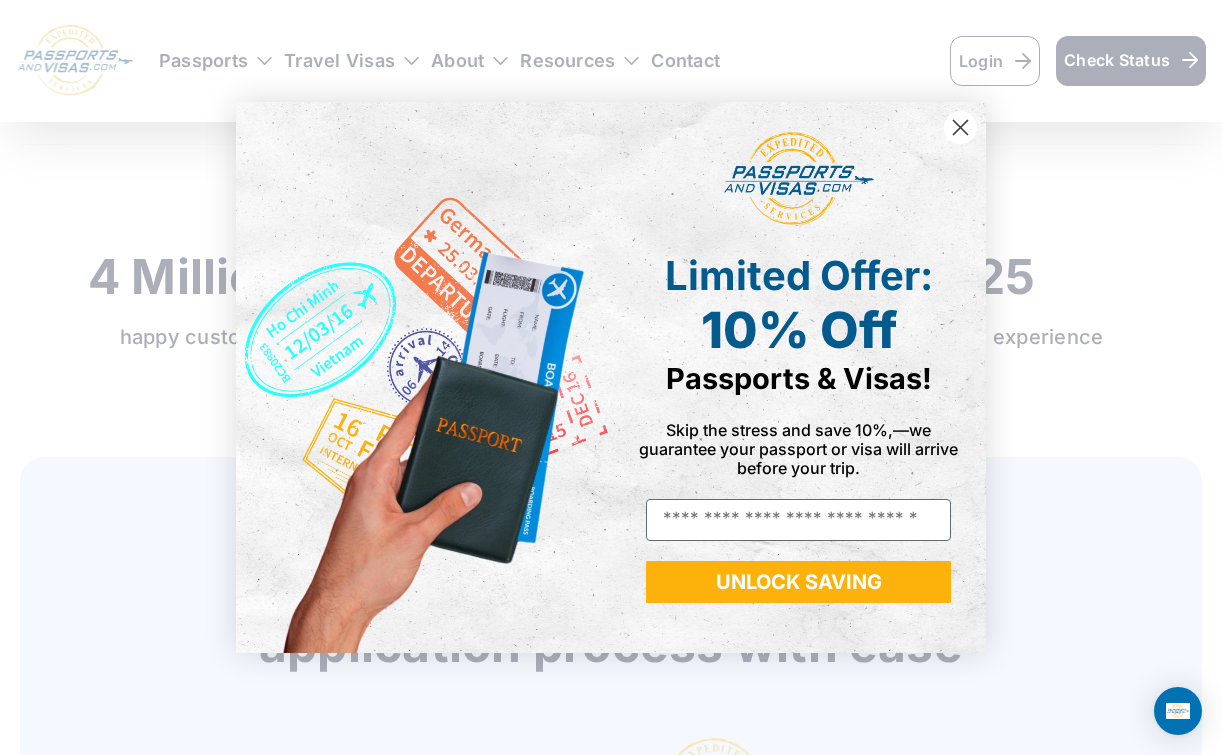 click 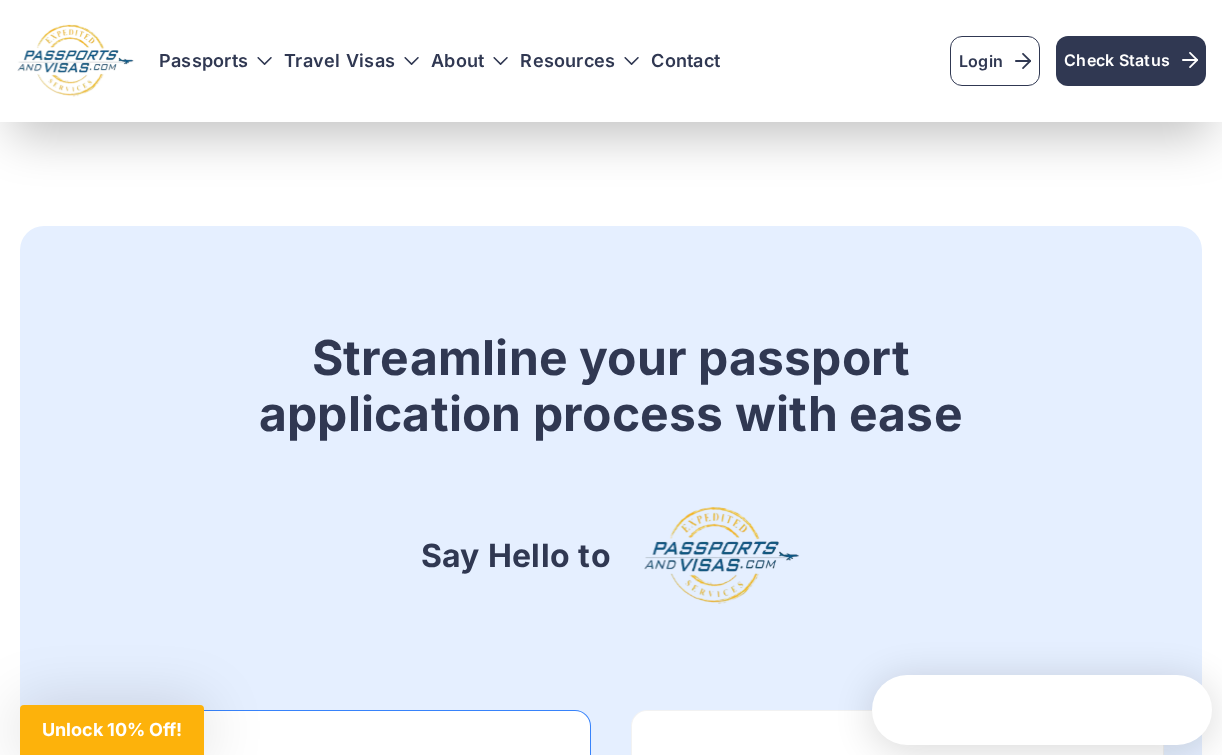 scroll, scrollTop: 1380, scrollLeft: 0, axis: vertical 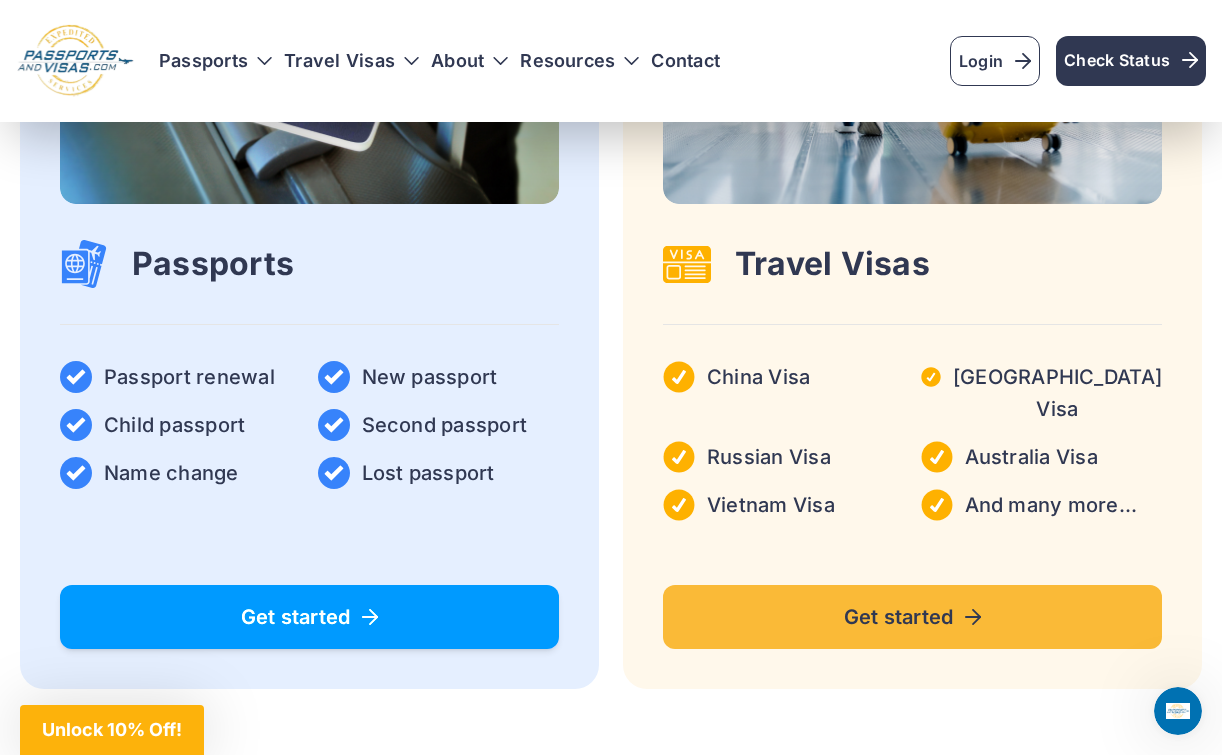 click 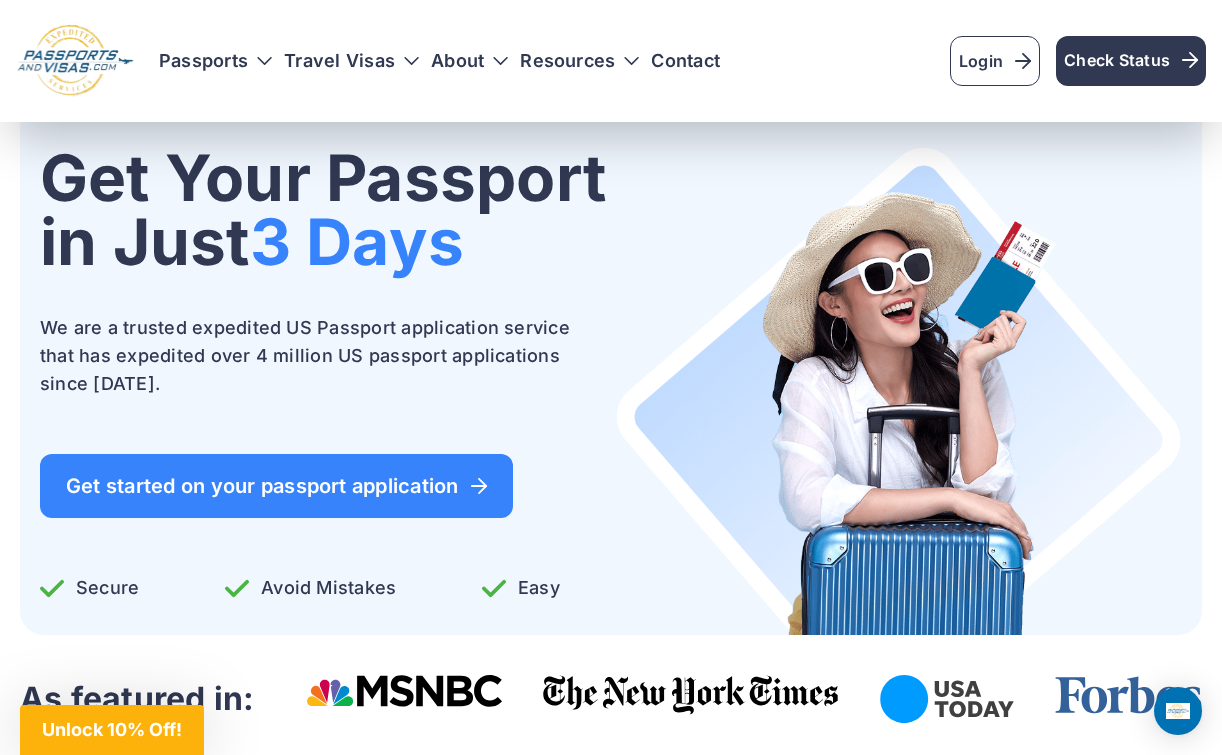scroll, scrollTop: 92, scrollLeft: 0, axis: vertical 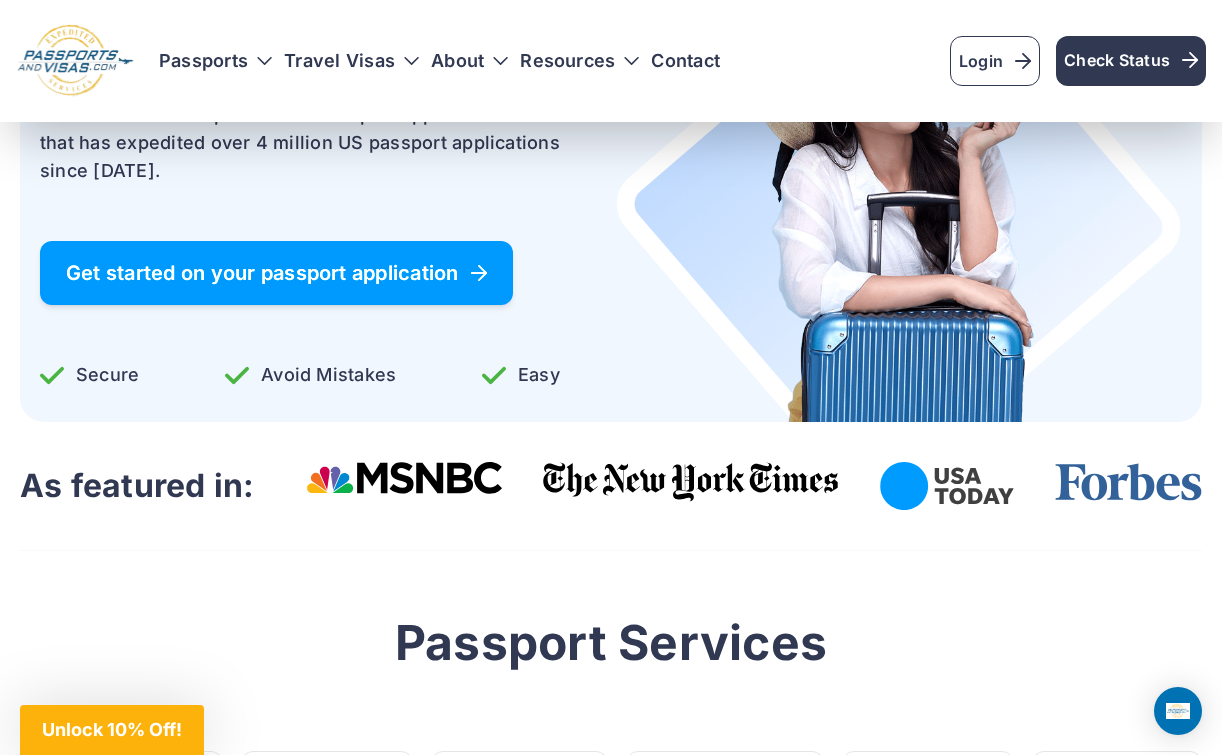 click on "Get started on your passport application" at bounding box center (276, 273) 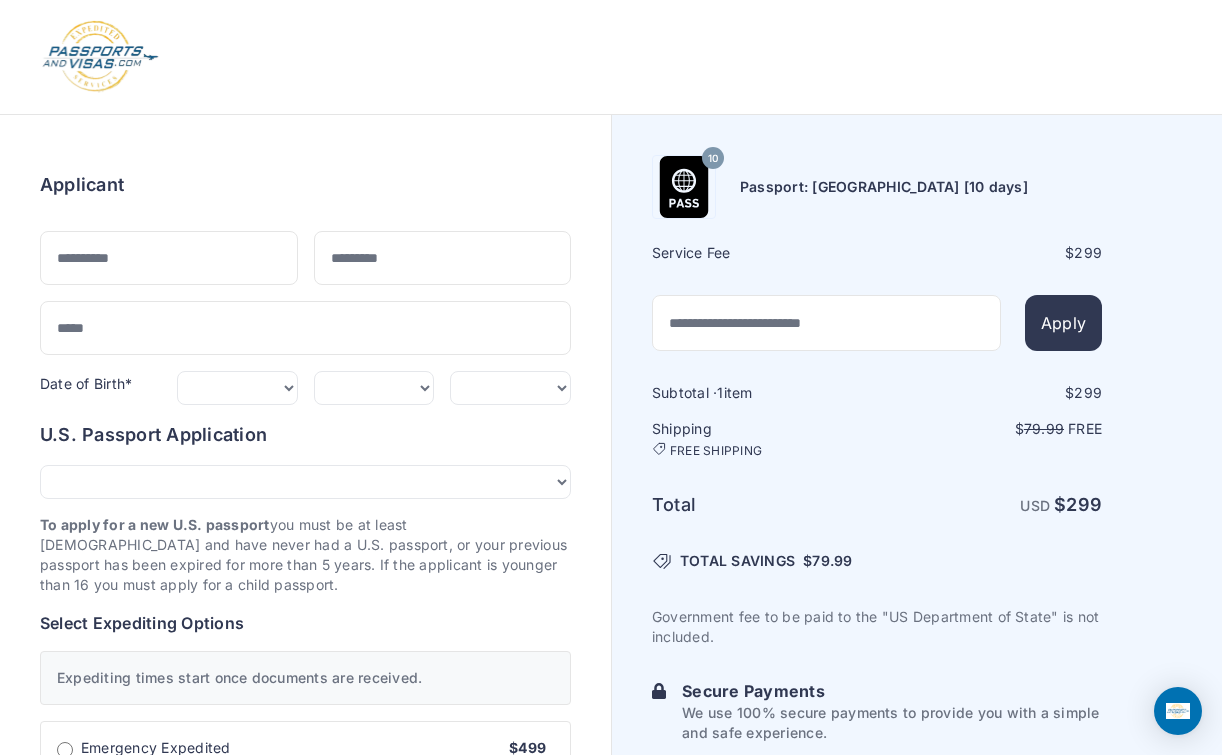 scroll, scrollTop: 0, scrollLeft: 0, axis: both 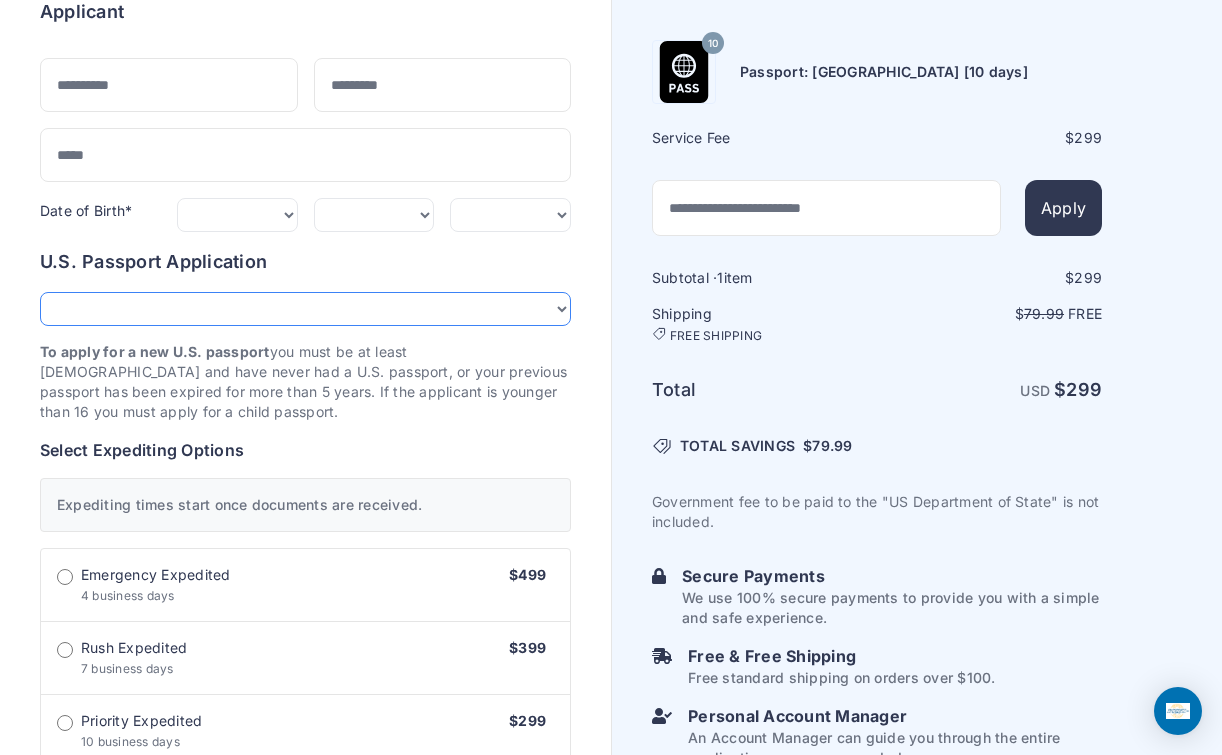 select on "****" 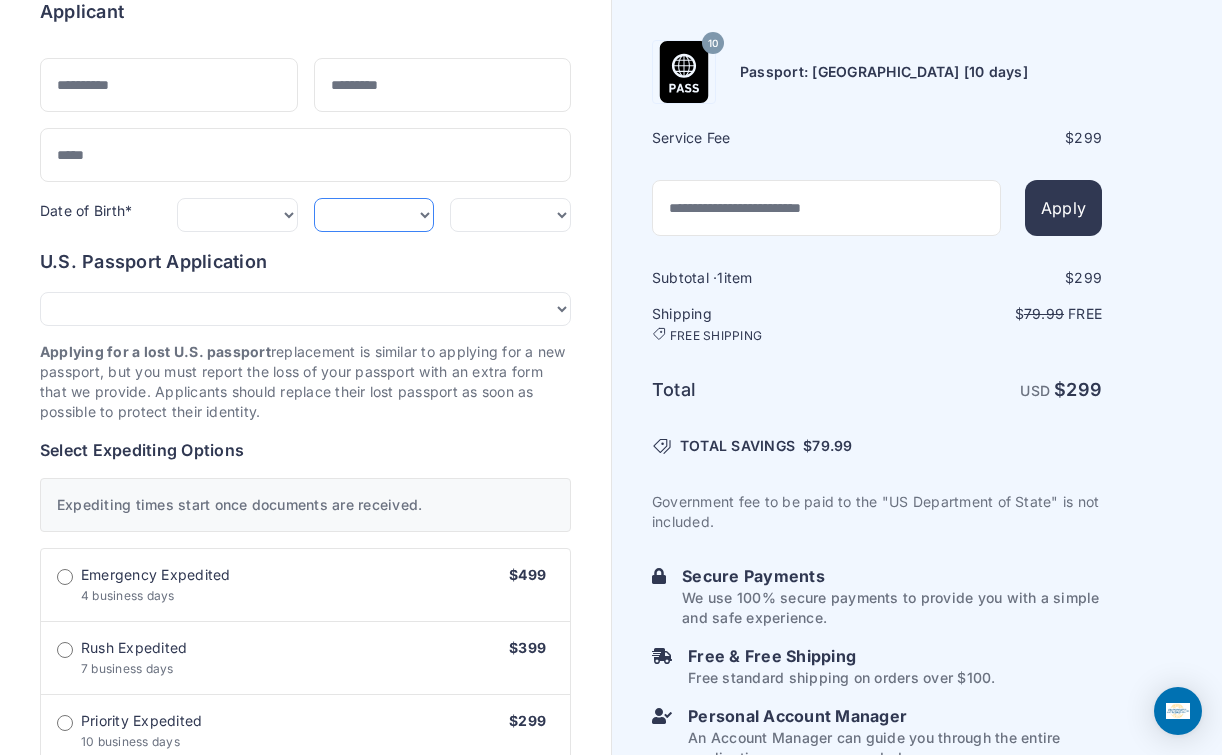 select on "**" 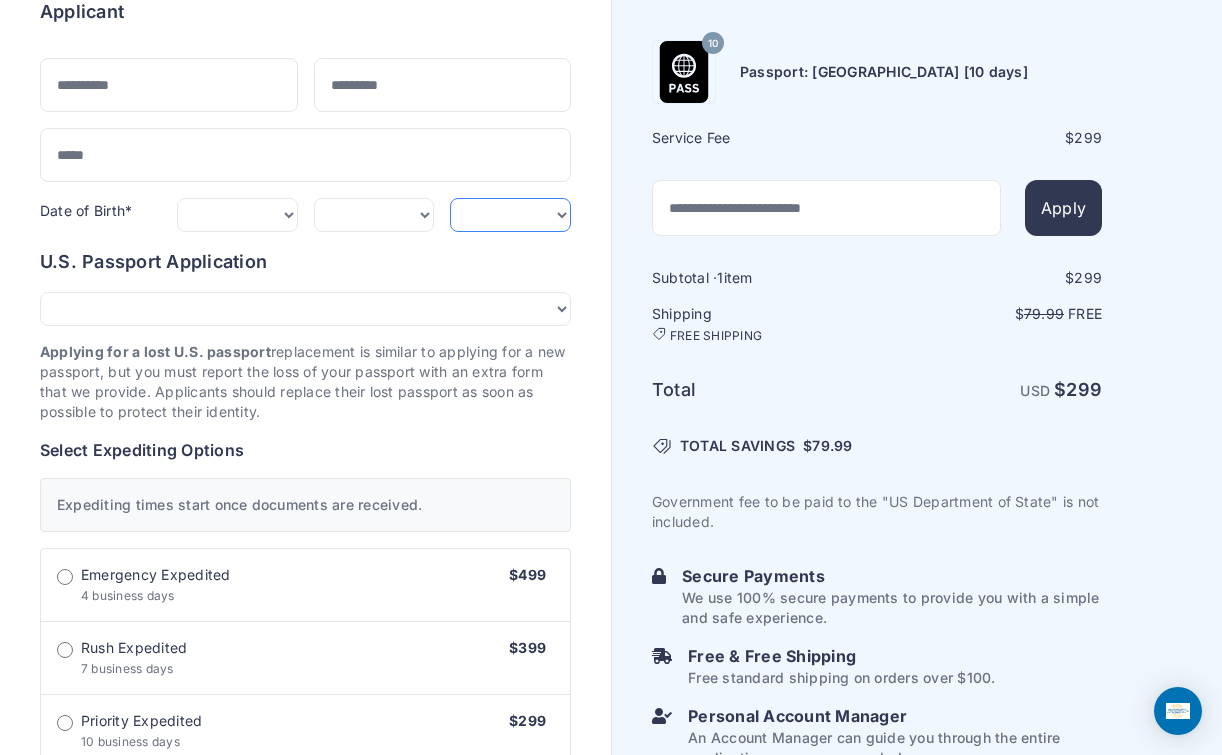 select on "****" 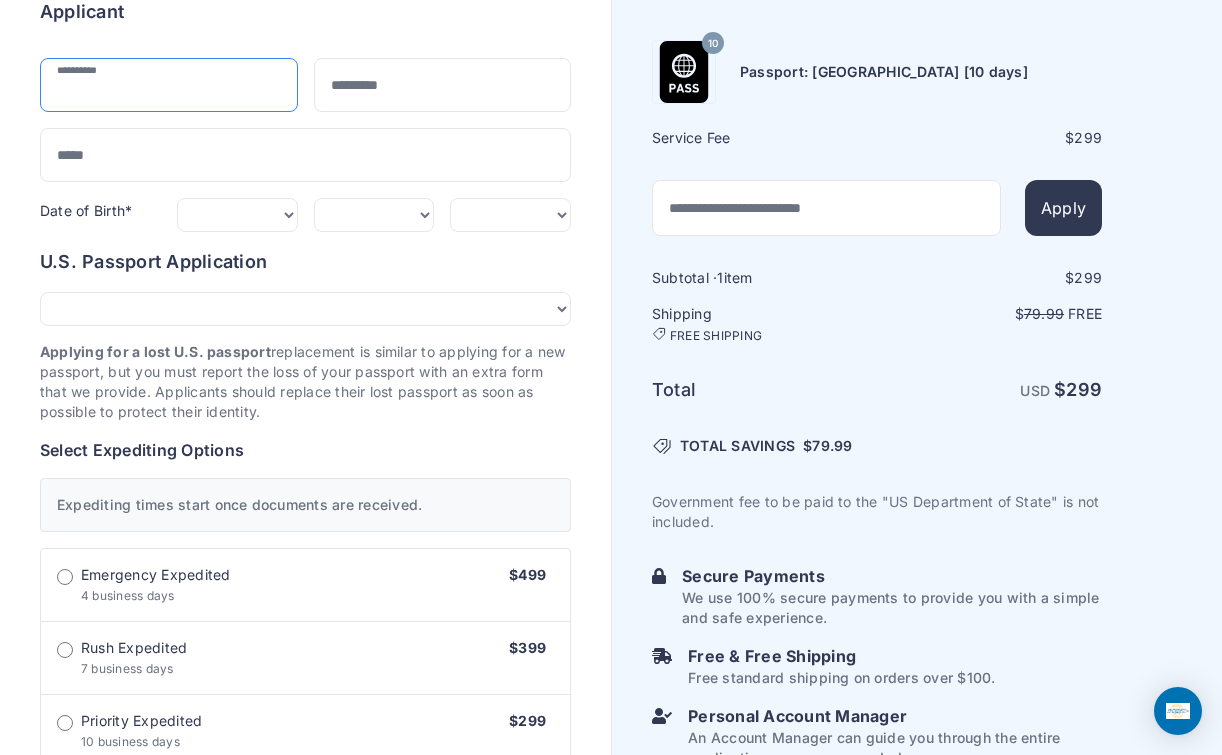 click at bounding box center [169, 85] 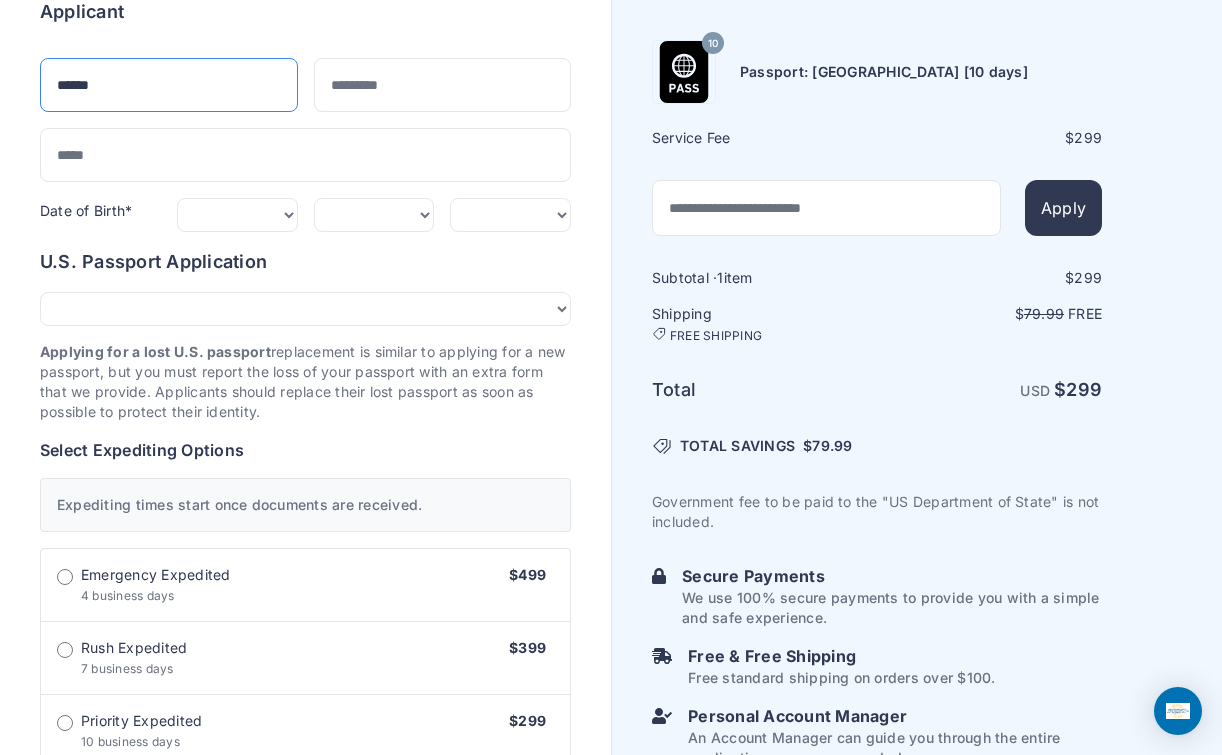 type on "******" 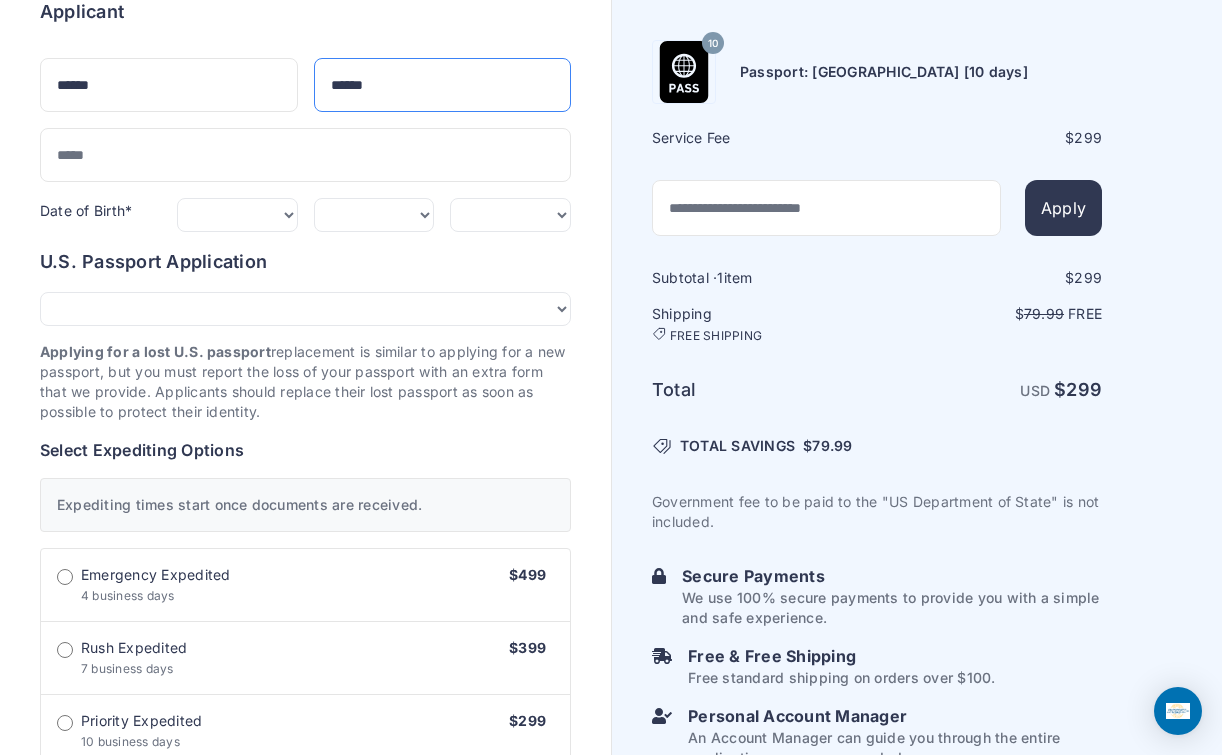 type on "******" 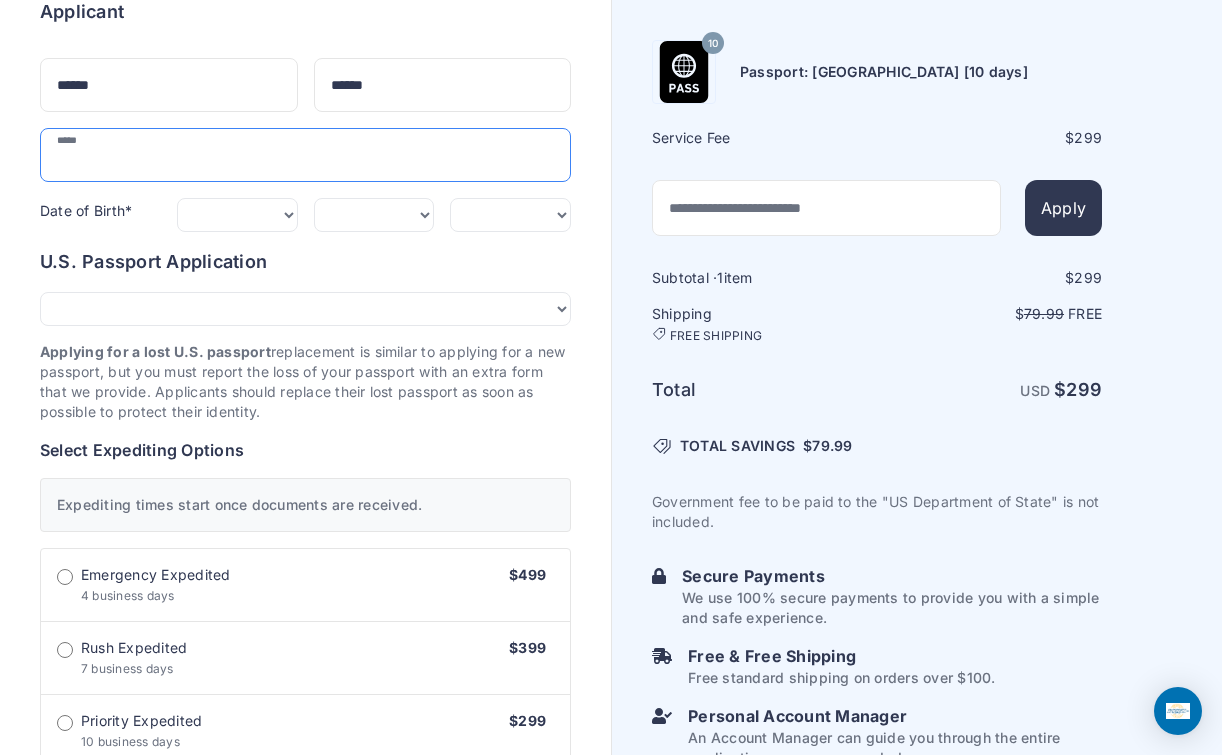 click at bounding box center [305, 155] 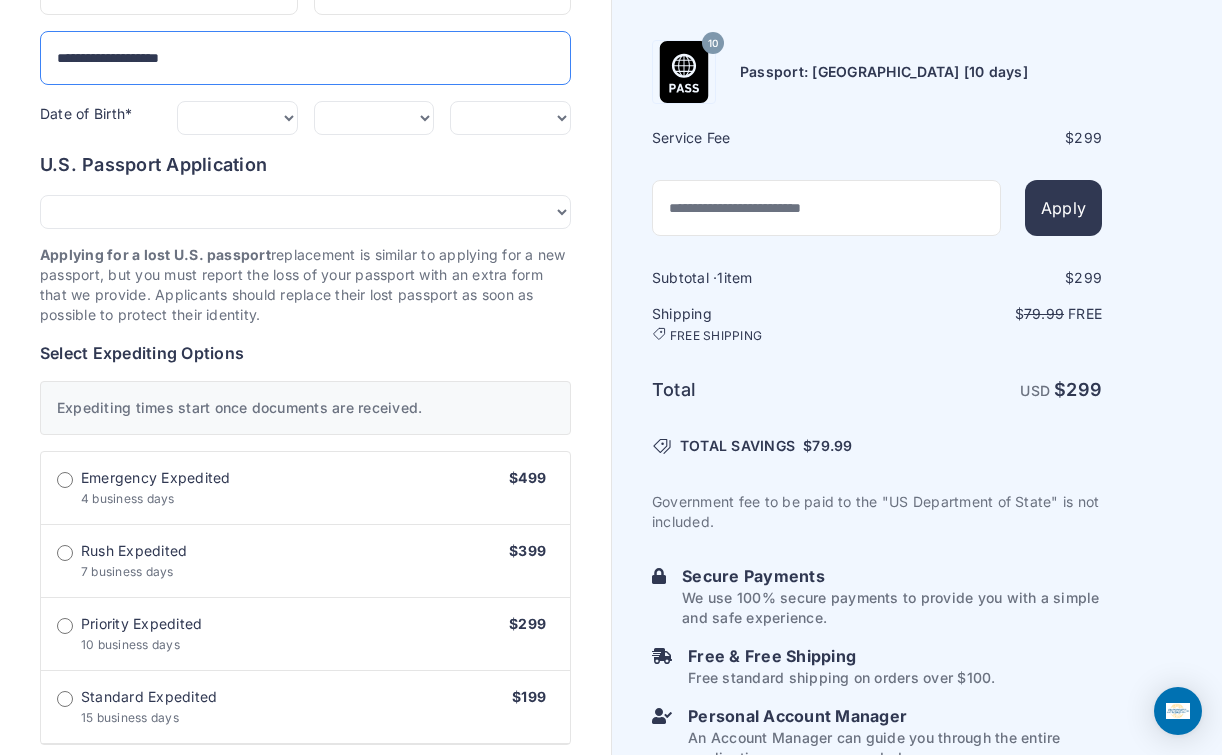 scroll, scrollTop: 269, scrollLeft: 0, axis: vertical 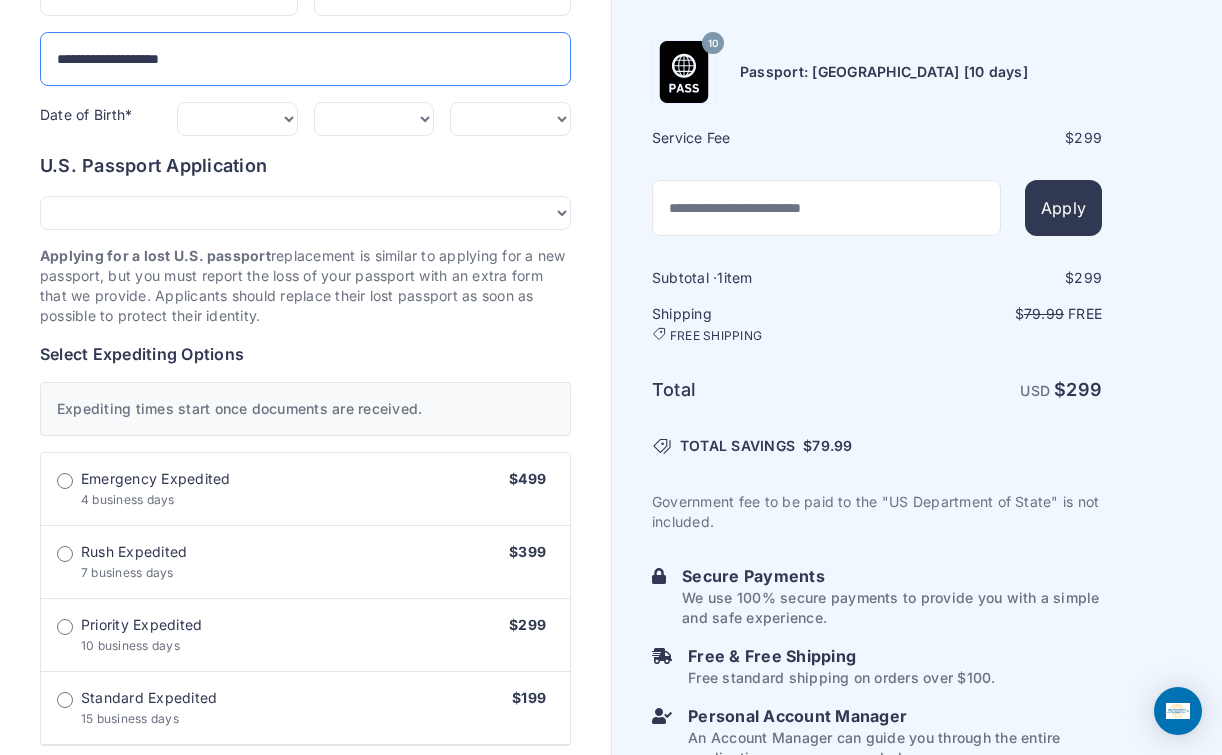 type on "**********" 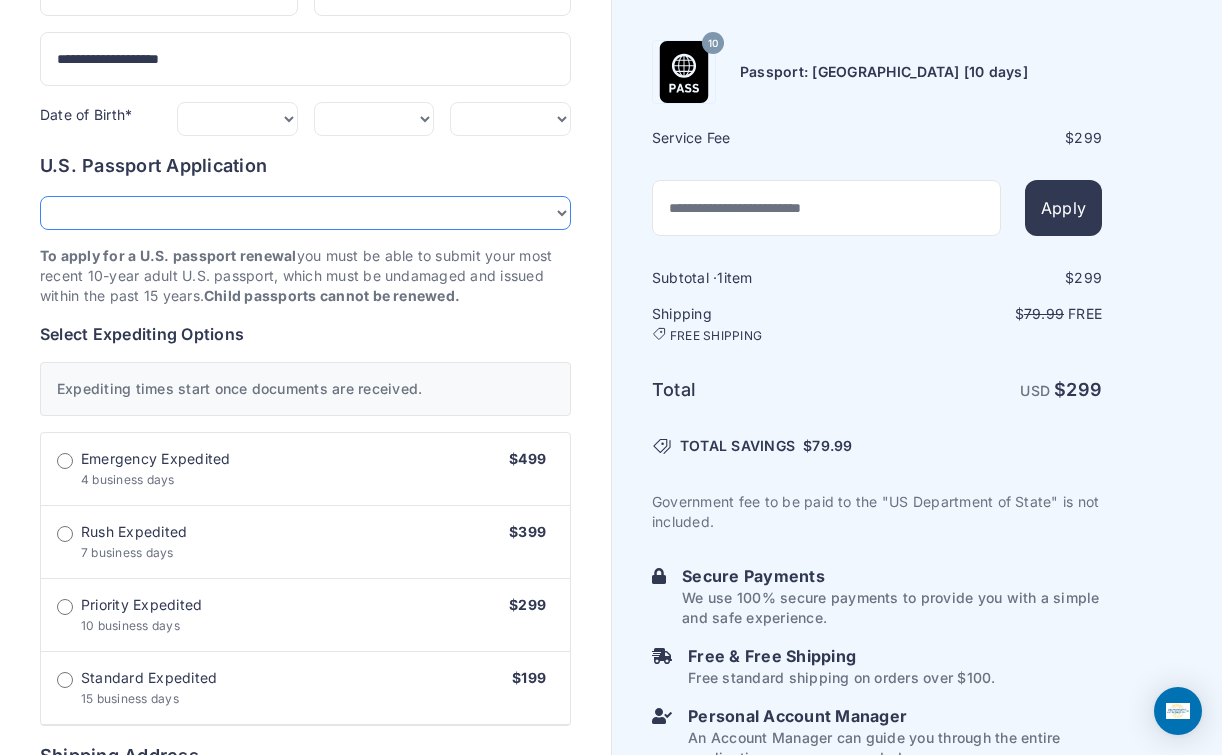 select on "****" 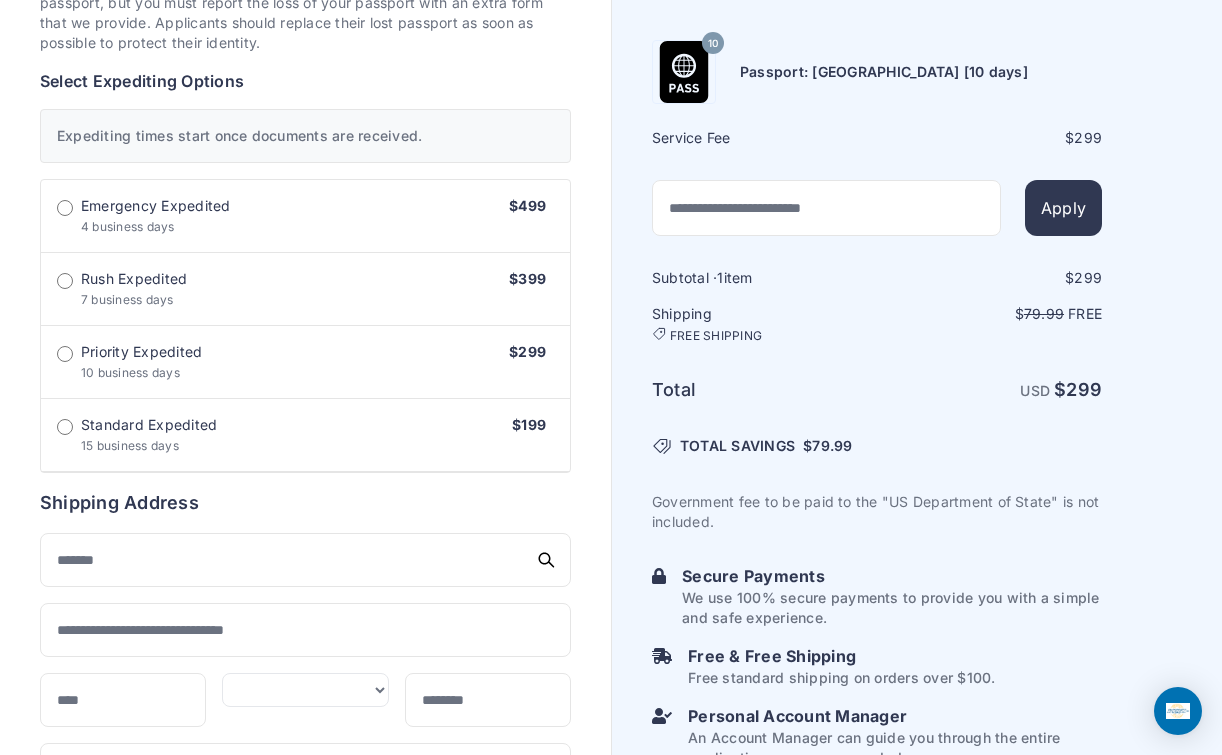 scroll, scrollTop: 544, scrollLeft: 0, axis: vertical 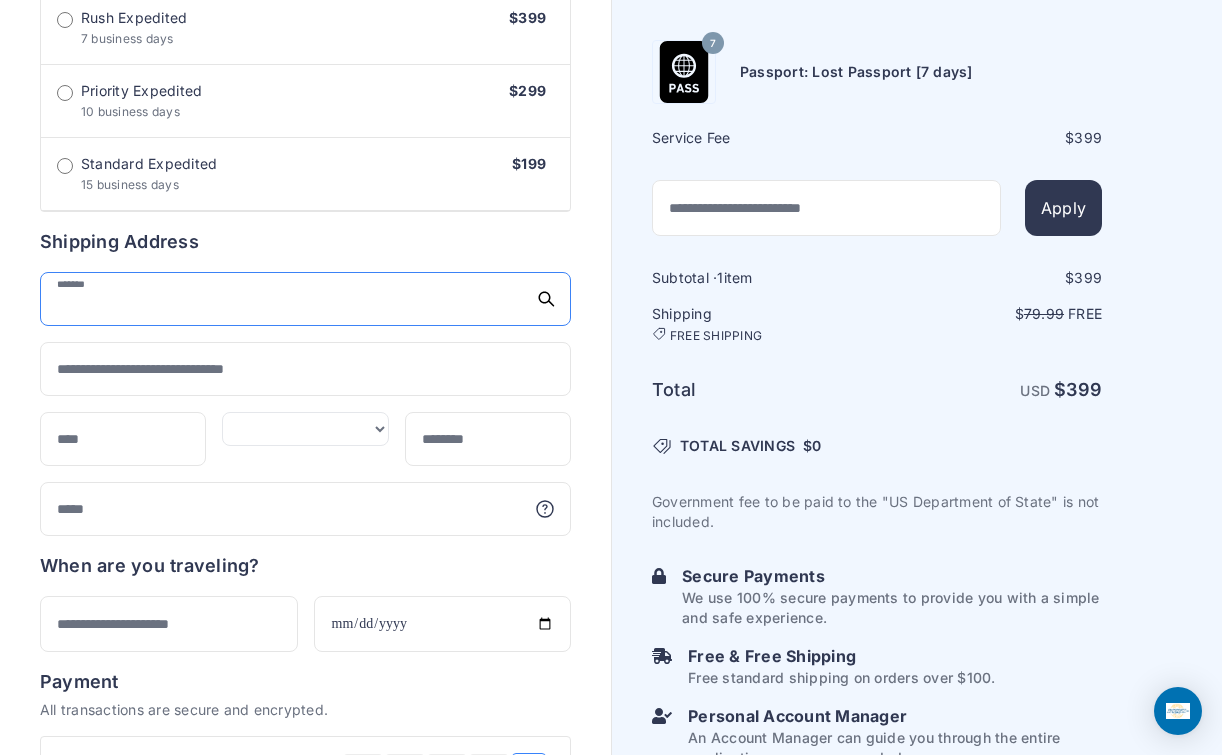 click at bounding box center [305, 299] 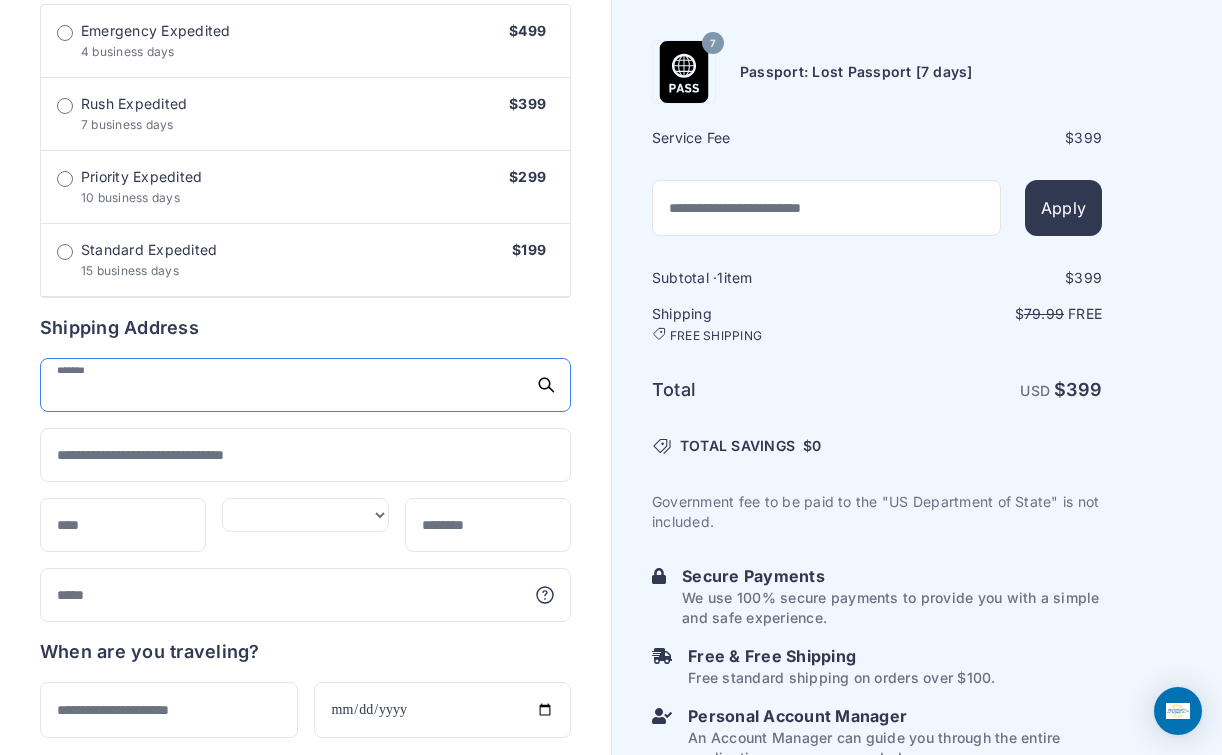 scroll, scrollTop: 715, scrollLeft: 0, axis: vertical 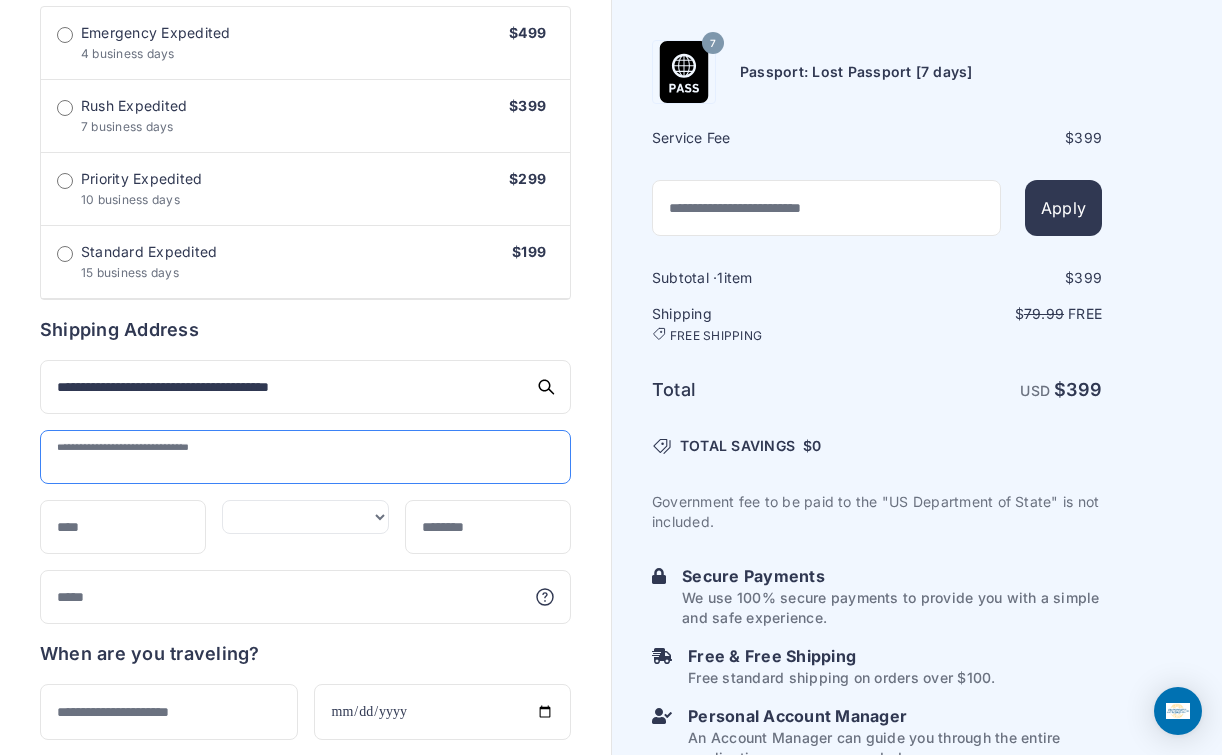 drag, startPoint x: 174, startPoint y: 361, endPoint x: 225, endPoint y: 413, distance: 72.835434 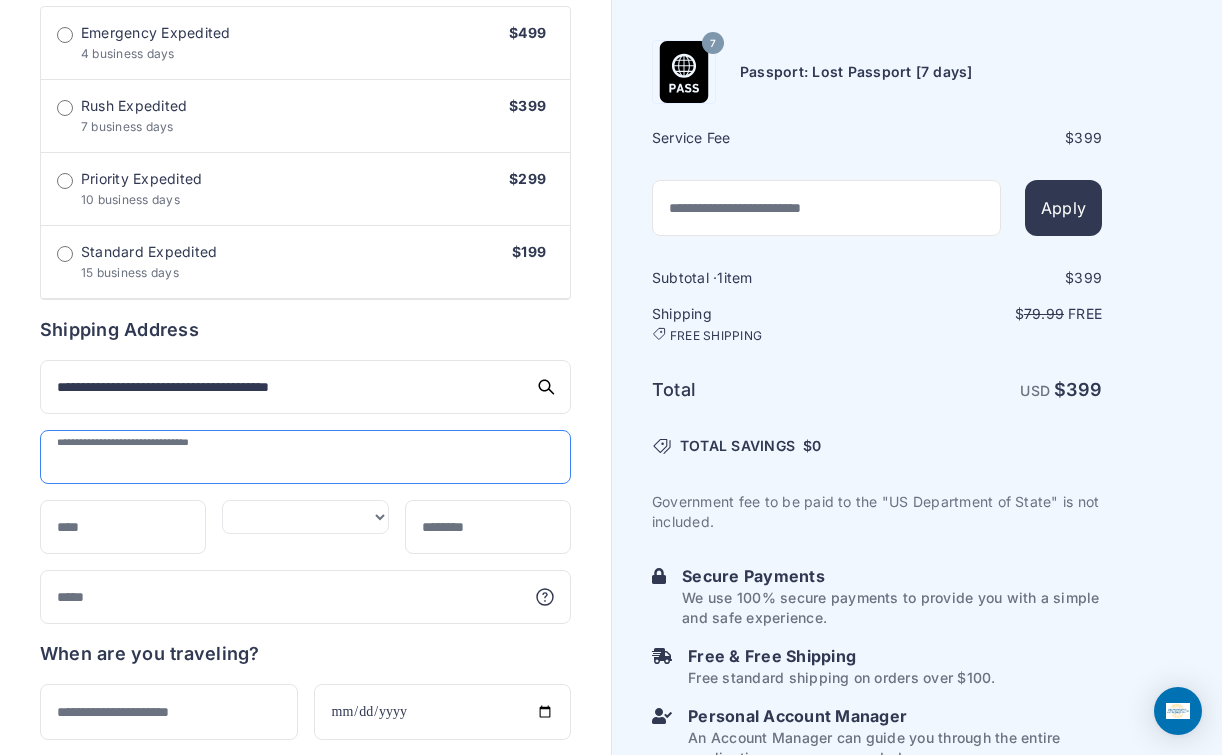 type on "**********" 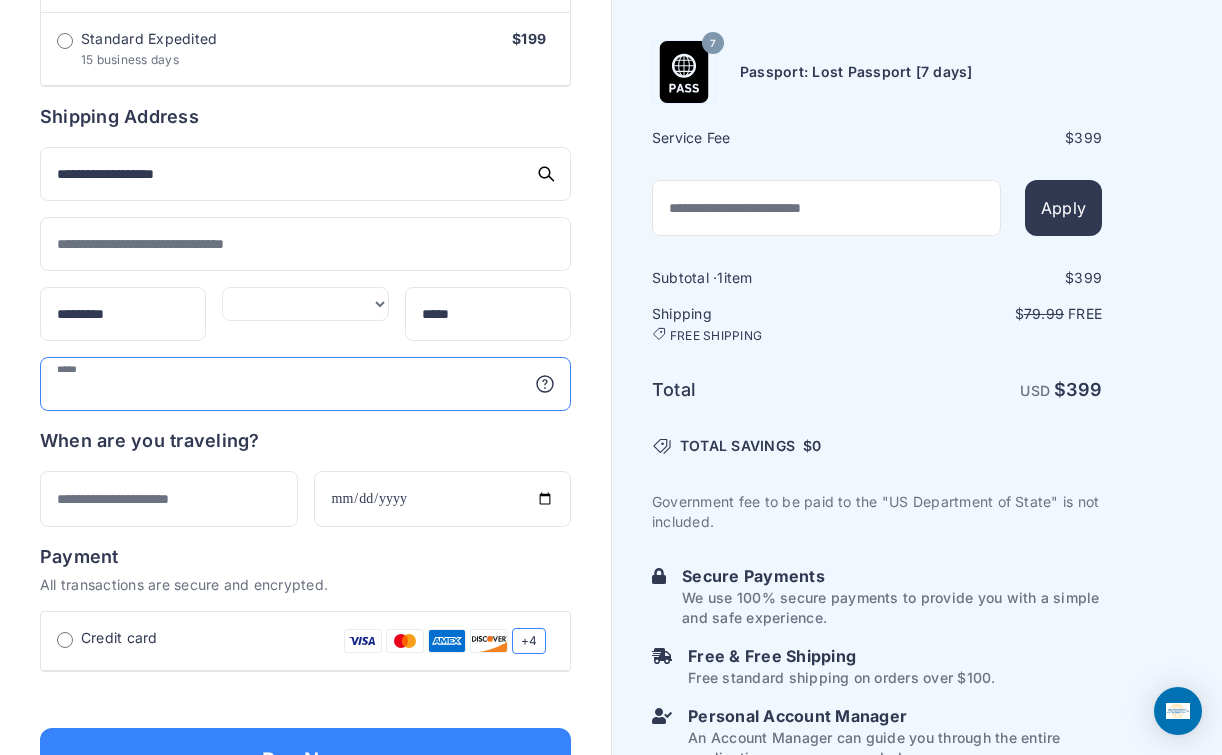 click at bounding box center (305, 384) 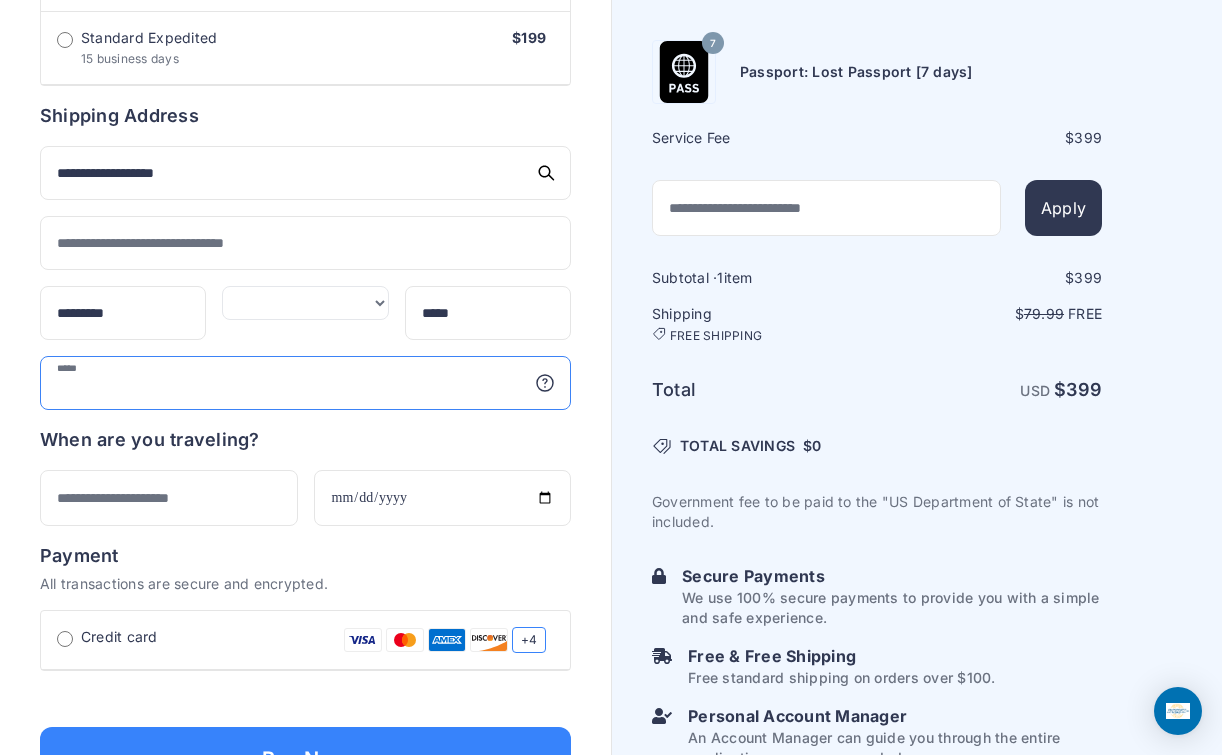 scroll, scrollTop: 930, scrollLeft: 0, axis: vertical 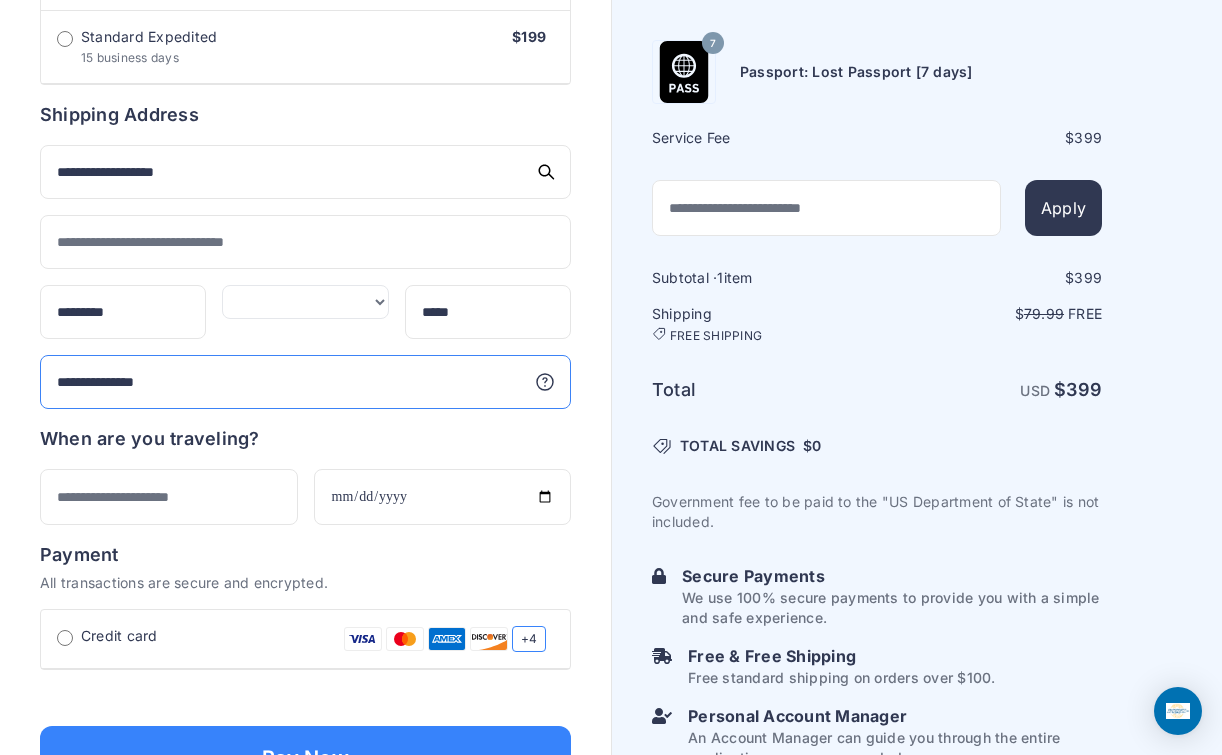 type on "**********" 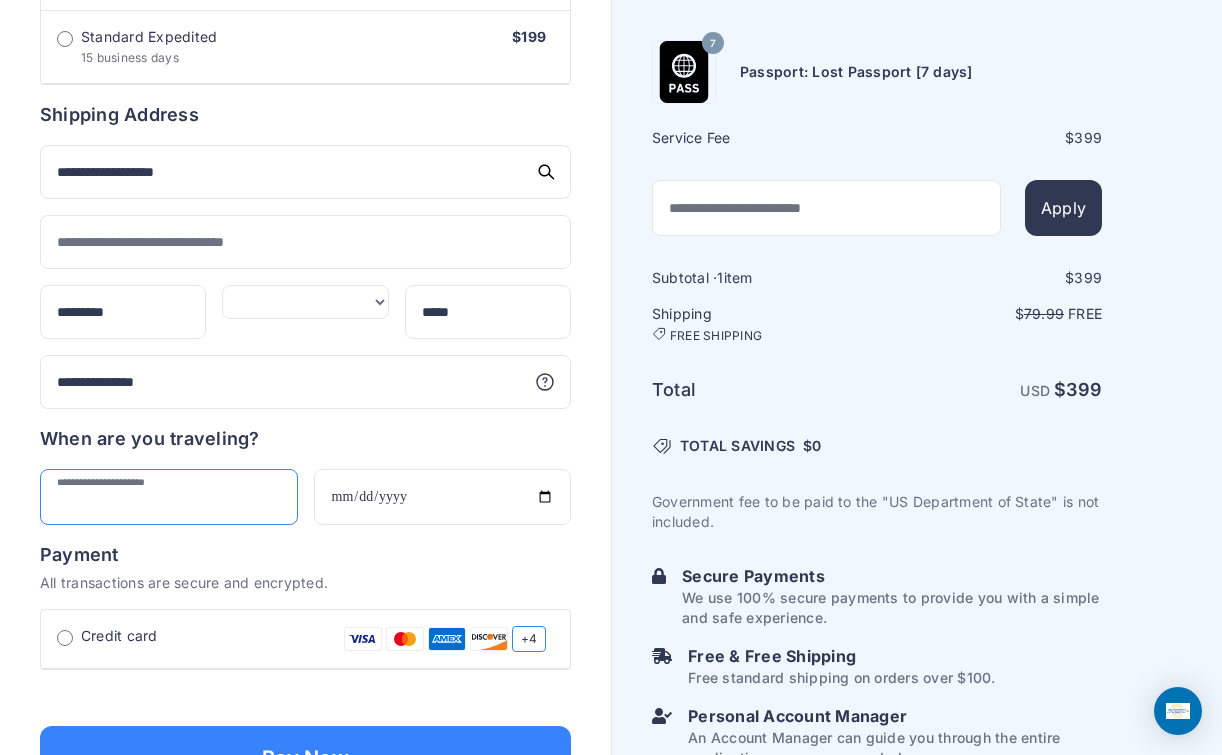 click at bounding box center (169, 497) 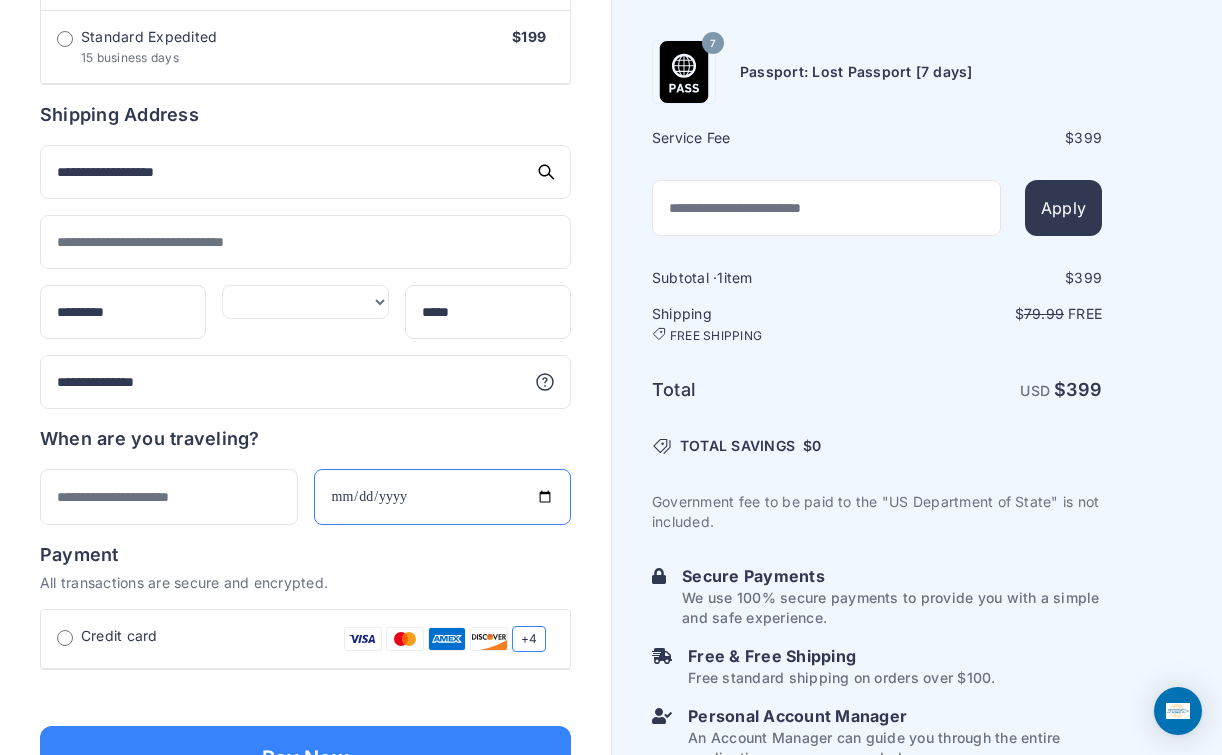 click at bounding box center (443, 497) 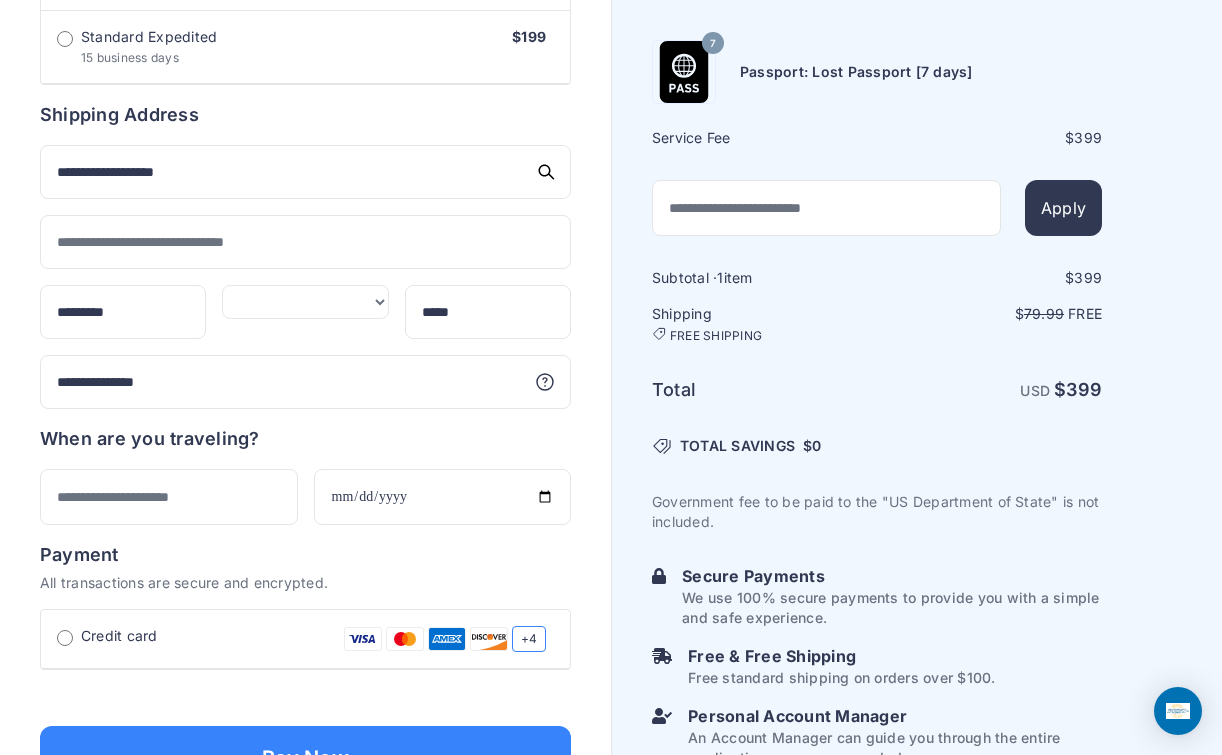 click on "When are you traveling?" at bounding box center [305, 439] 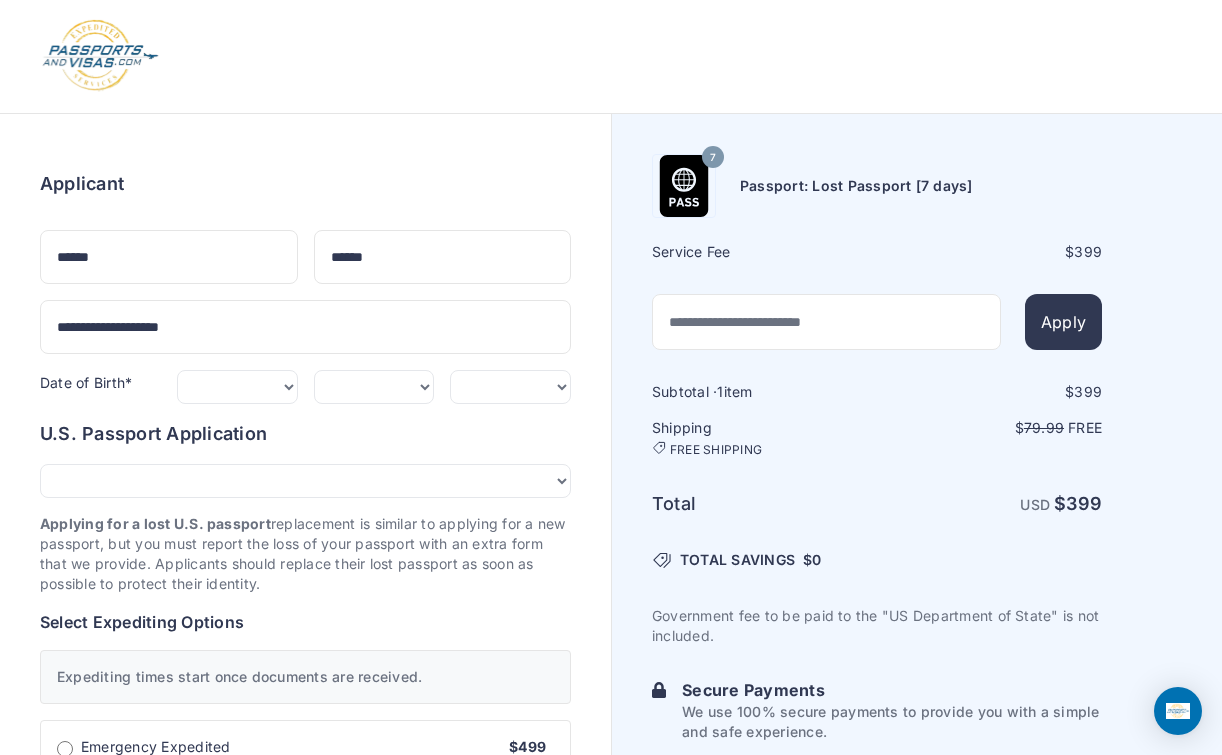 scroll, scrollTop: 0, scrollLeft: 0, axis: both 